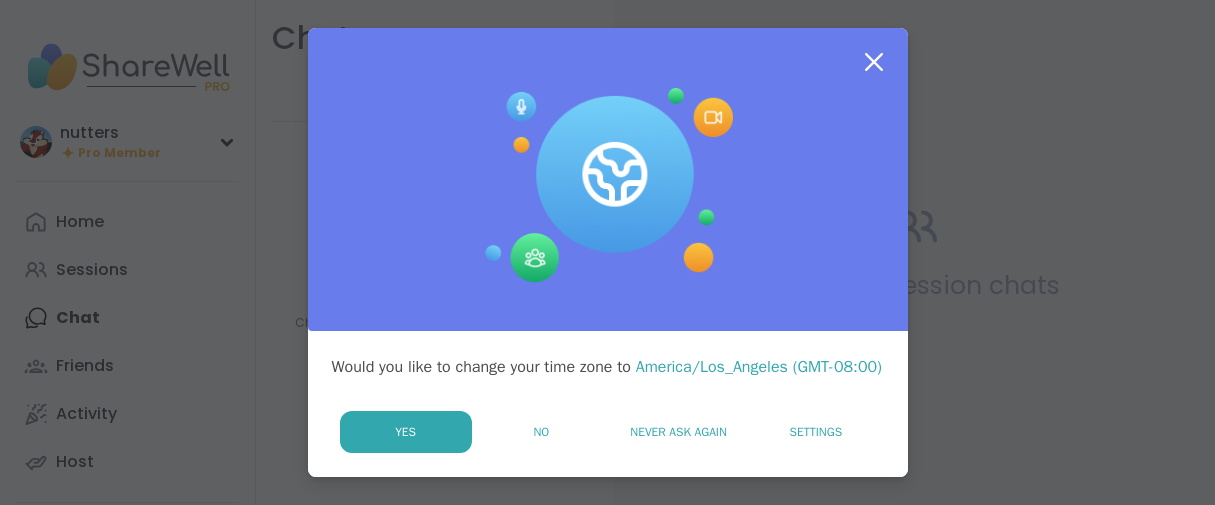 scroll, scrollTop: 0, scrollLeft: 0, axis: both 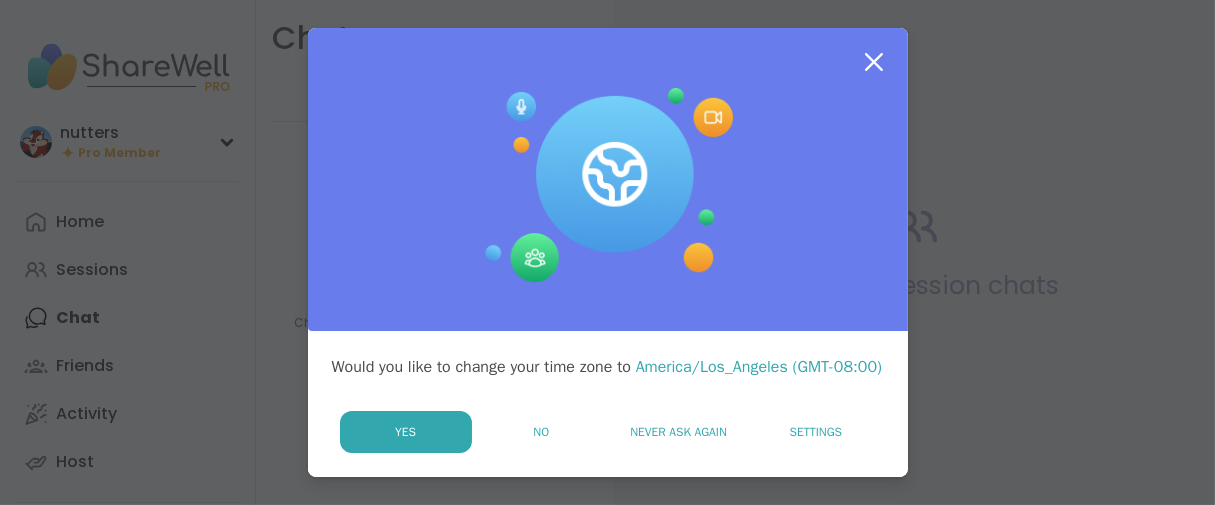 click on "No" at bounding box center (541, 432) 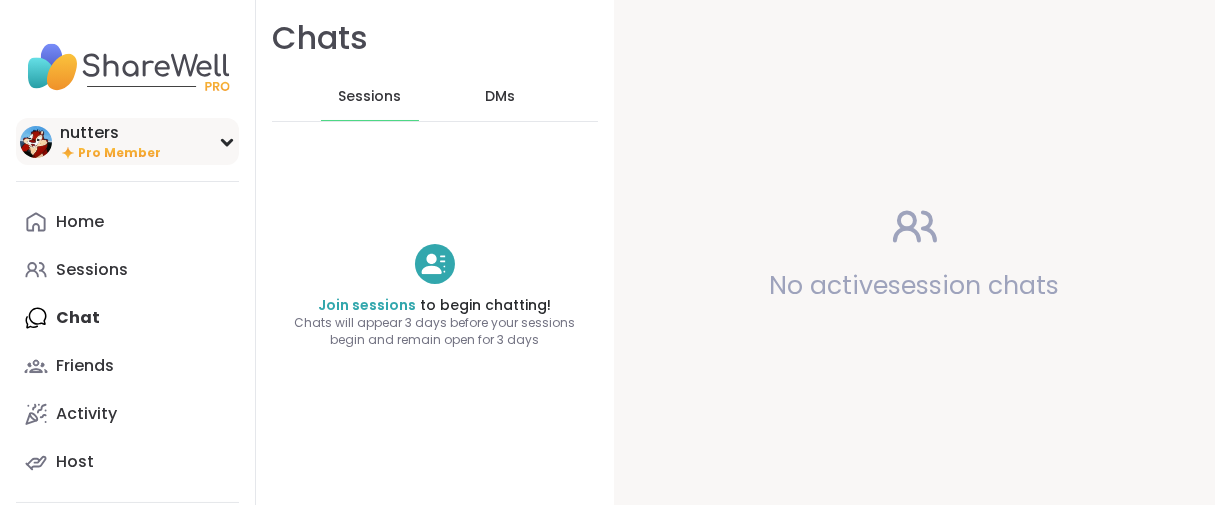 scroll, scrollTop: 0, scrollLeft: 0, axis: both 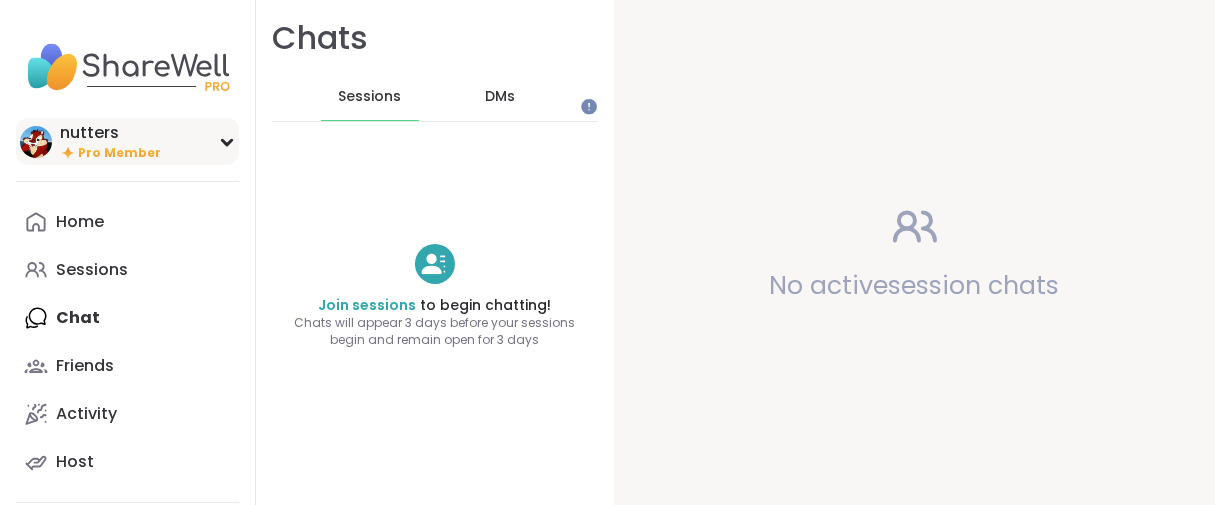 click on "Pro Member" at bounding box center [119, 153] 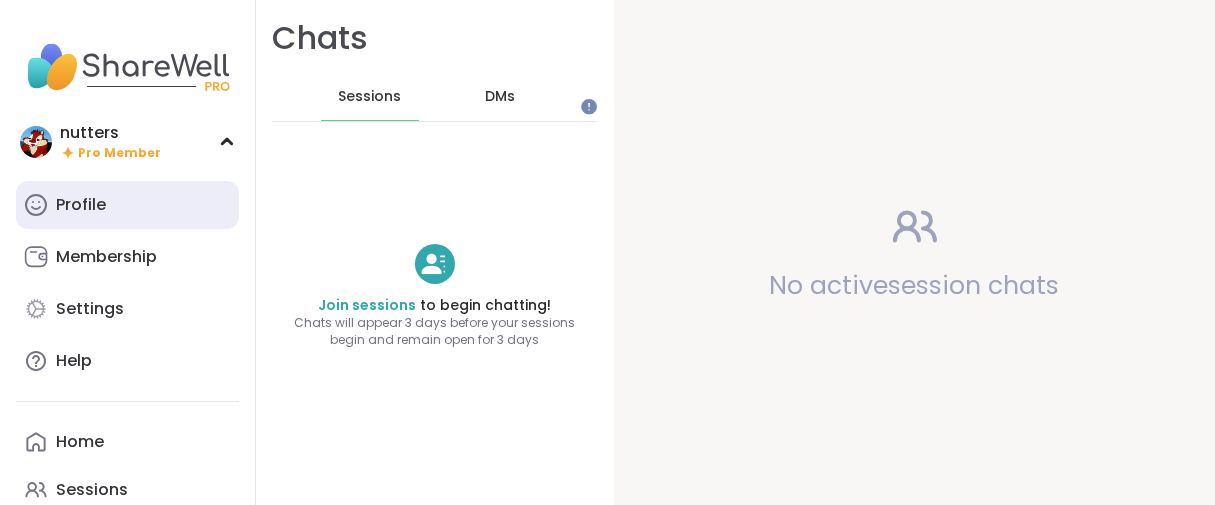 click on "Profile" at bounding box center [127, 205] 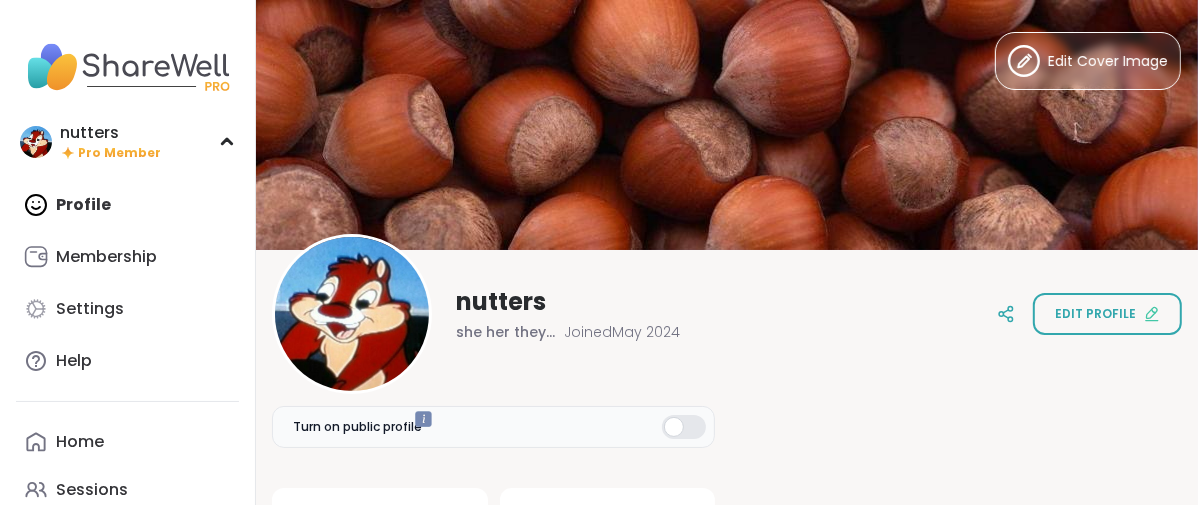 scroll, scrollTop: 0, scrollLeft: 0, axis: both 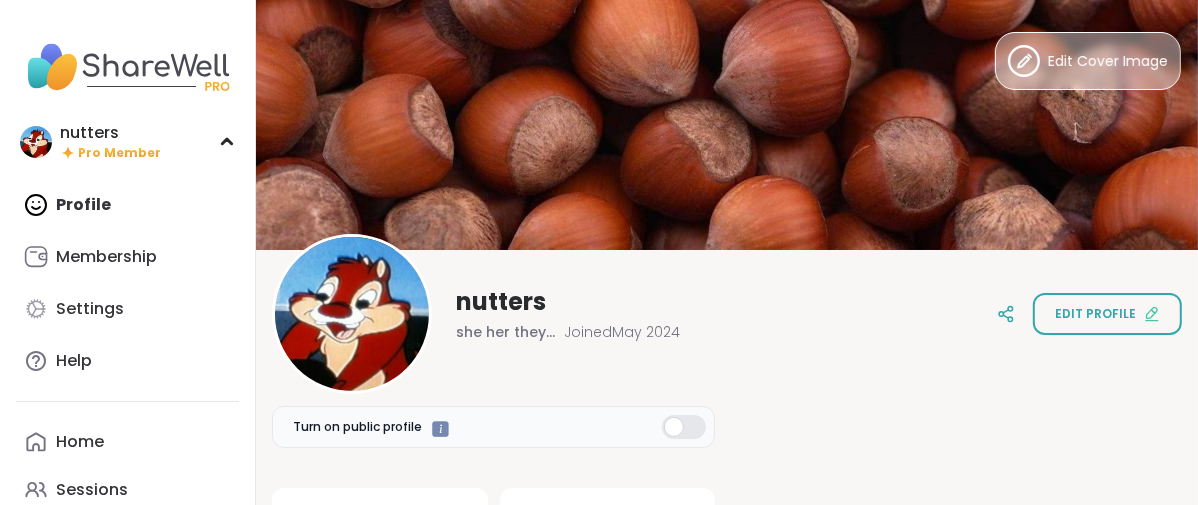 click on "Edit Cover Image" at bounding box center (1108, 61) 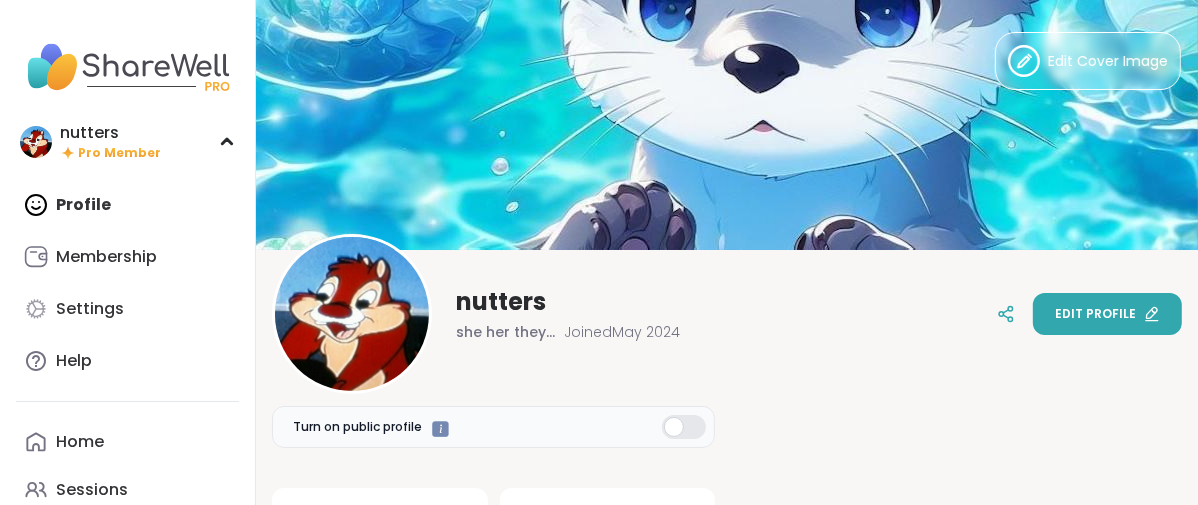 click on "Edit profile" at bounding box center [1107, 314] 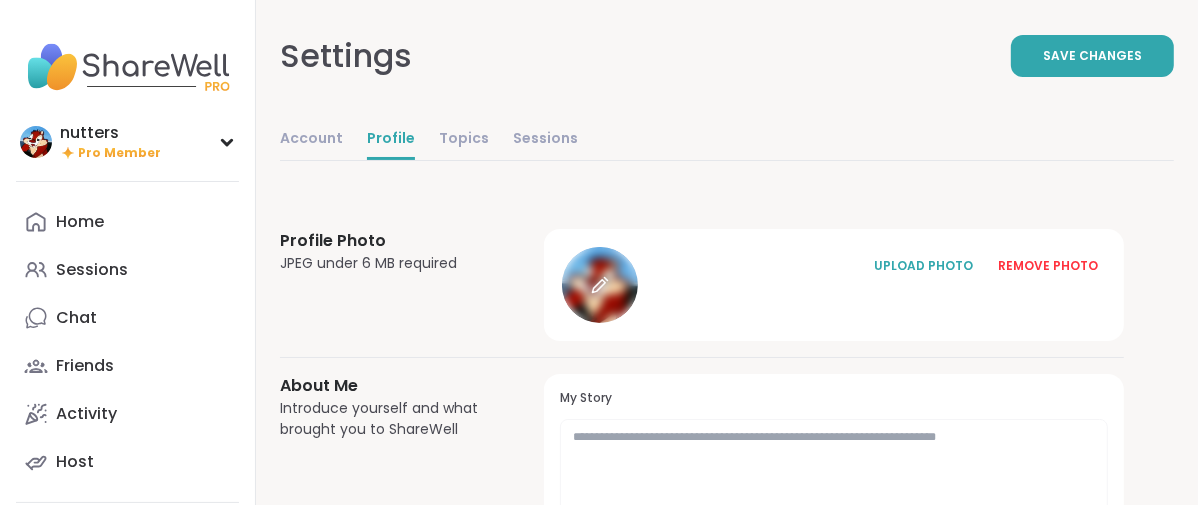 click 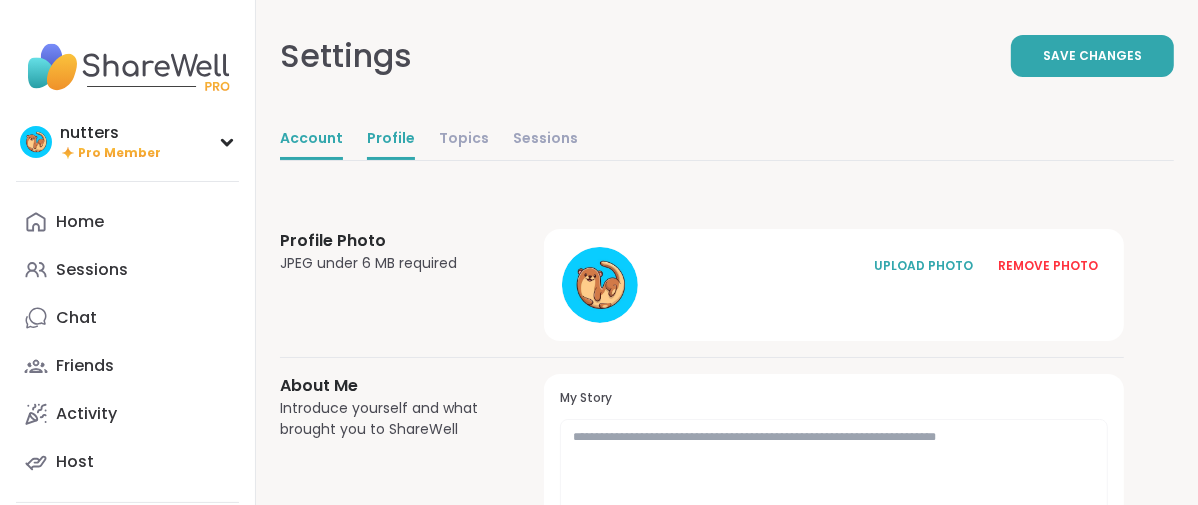 click on "Account" at bounding box center (311, 140) 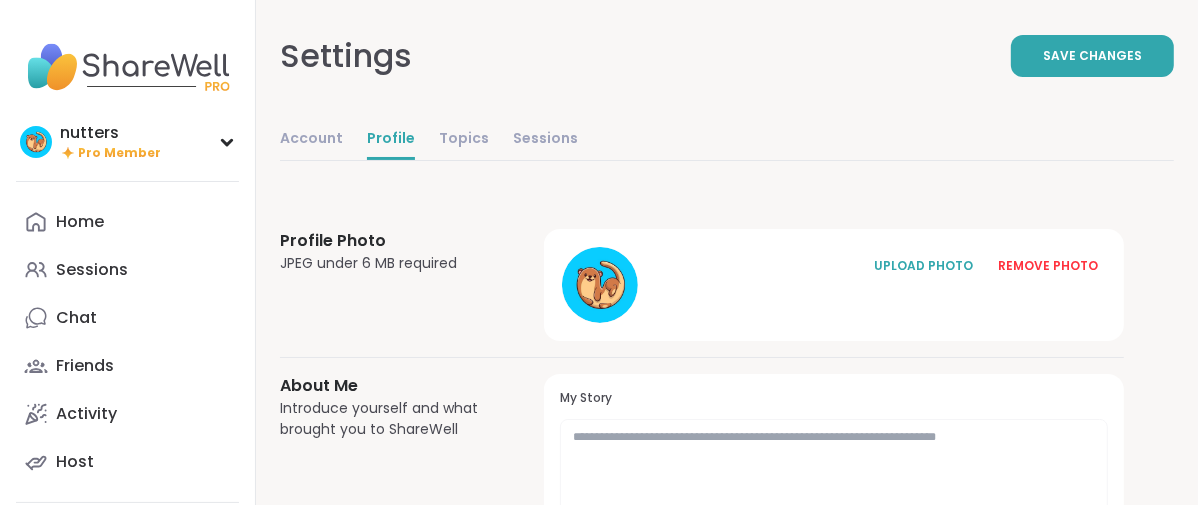 select on "**" 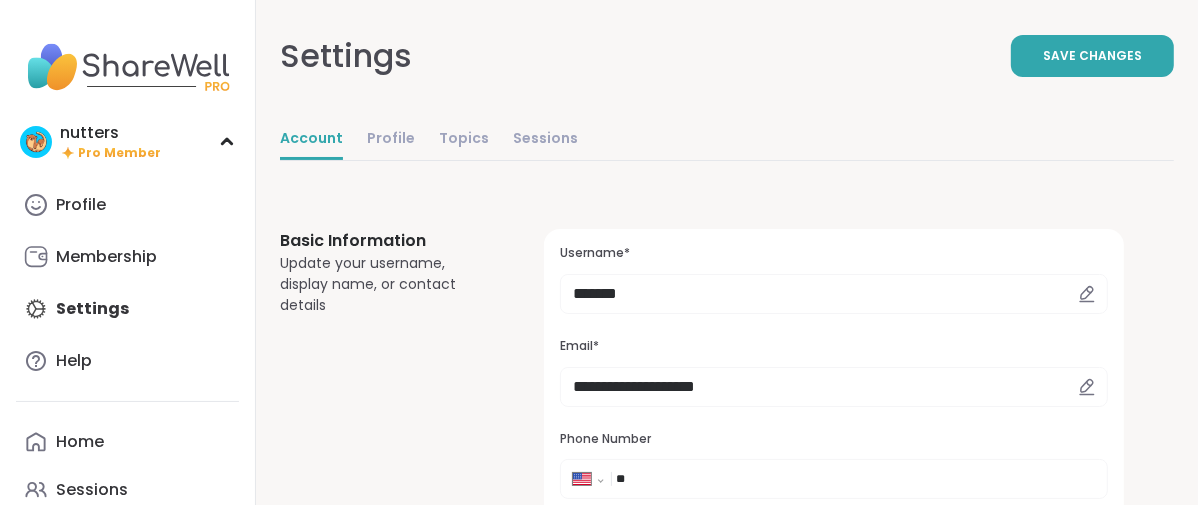 scroll, scrollTop: 0, scrollLeft: 0, axis: both 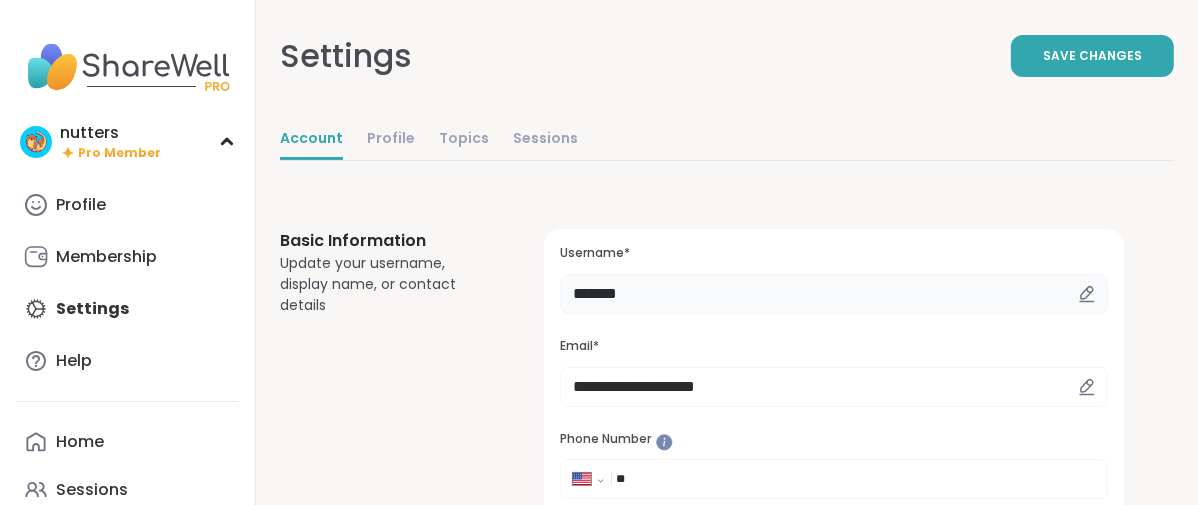 click on "*******" at bounding box center (834, 294) 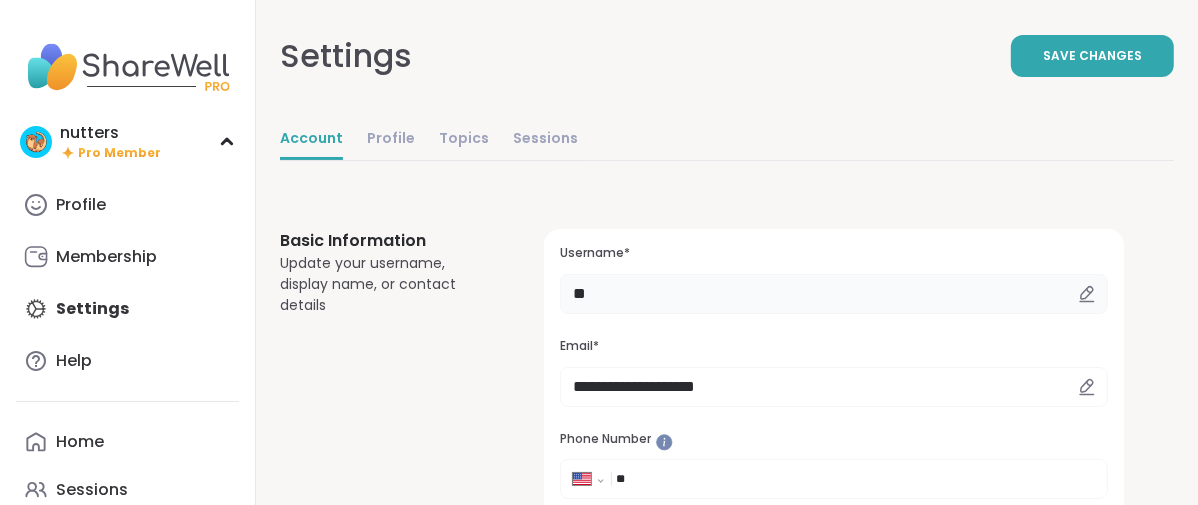 type on "*" 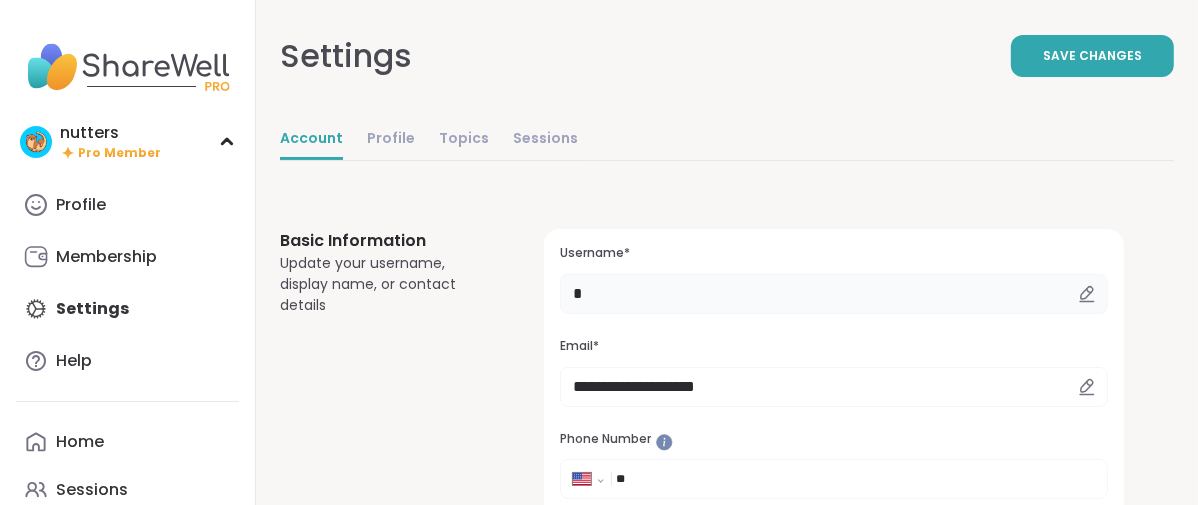 type on "*******" 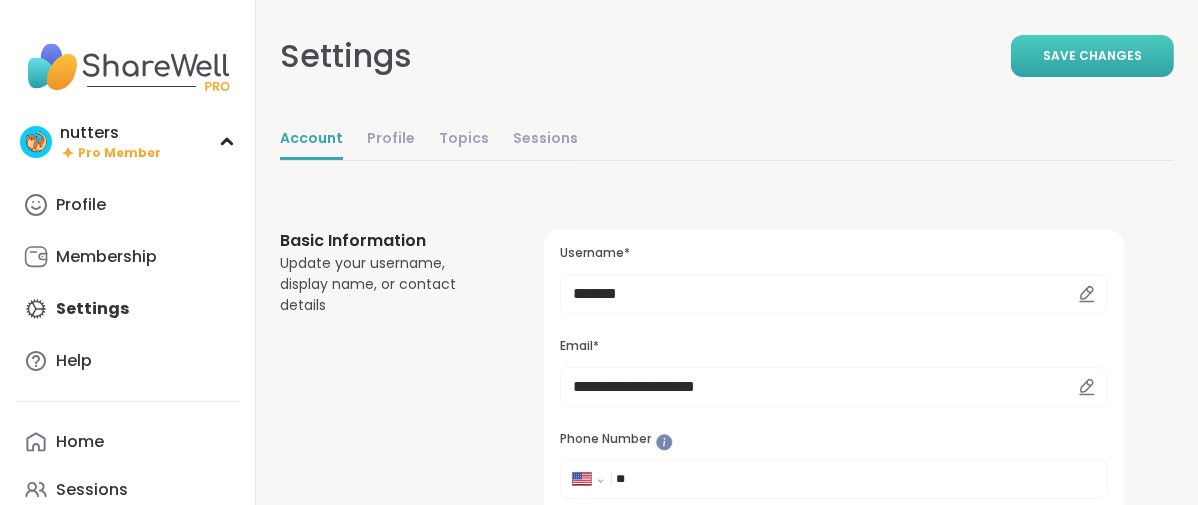 click on "Save Changes" at bounding box center (1092, 56) 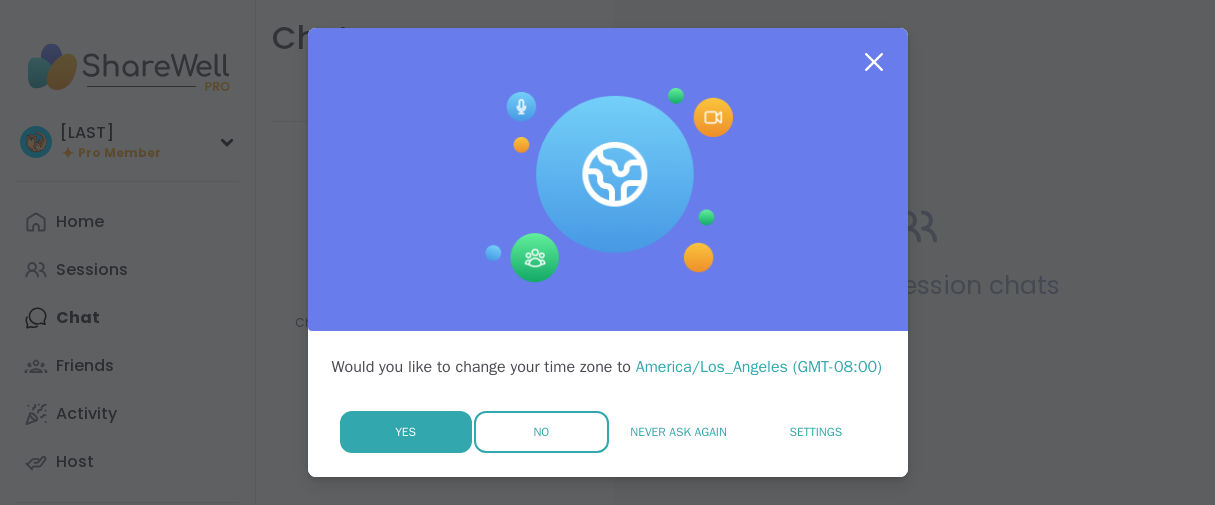 scroll, scrollTop: 0, scrollLeft: 0, axis: both 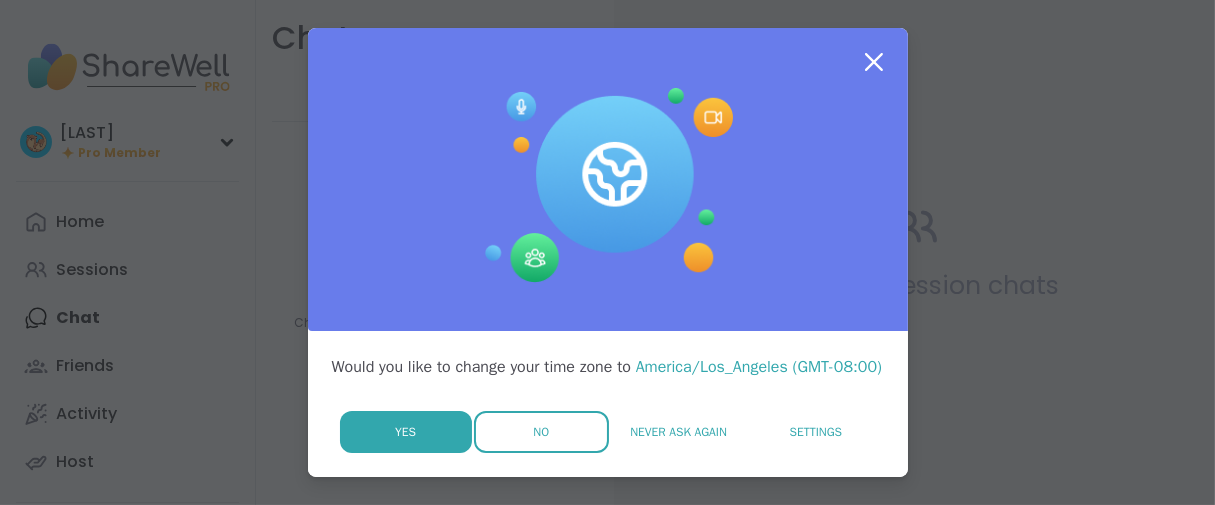 click on "No" at bounding box center [541, 432] 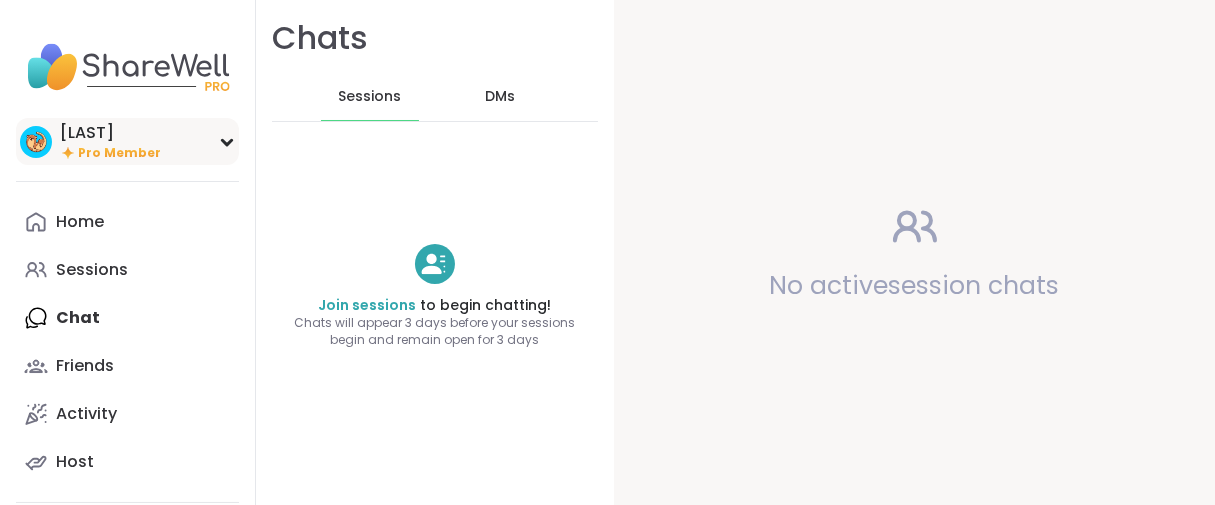 click on "Pro Member" at bounding box center (119, 153) 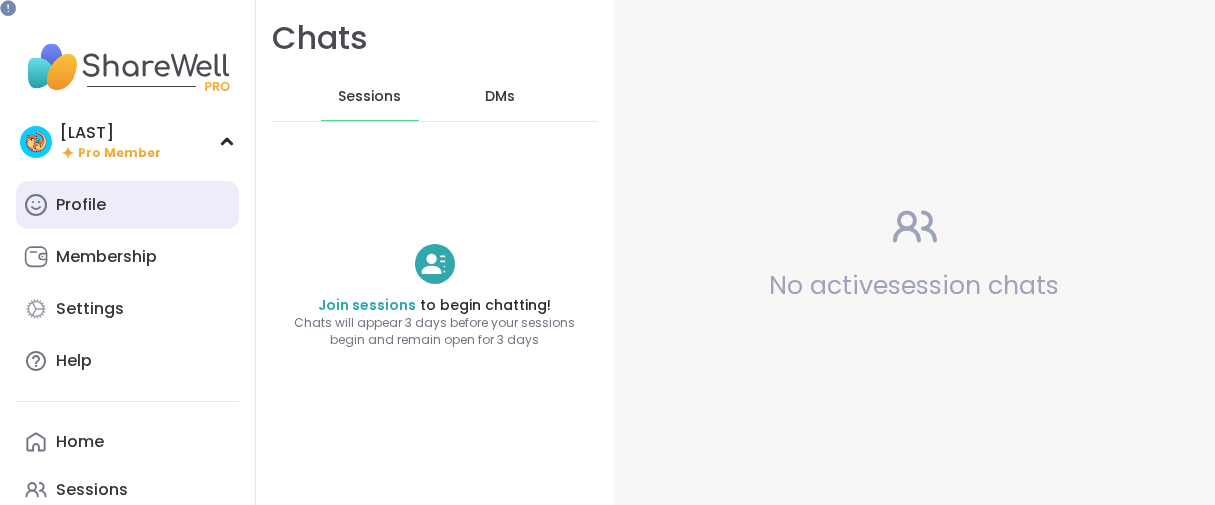 scroll, scrollTop: 0, scrollLeft: 0, axis: both 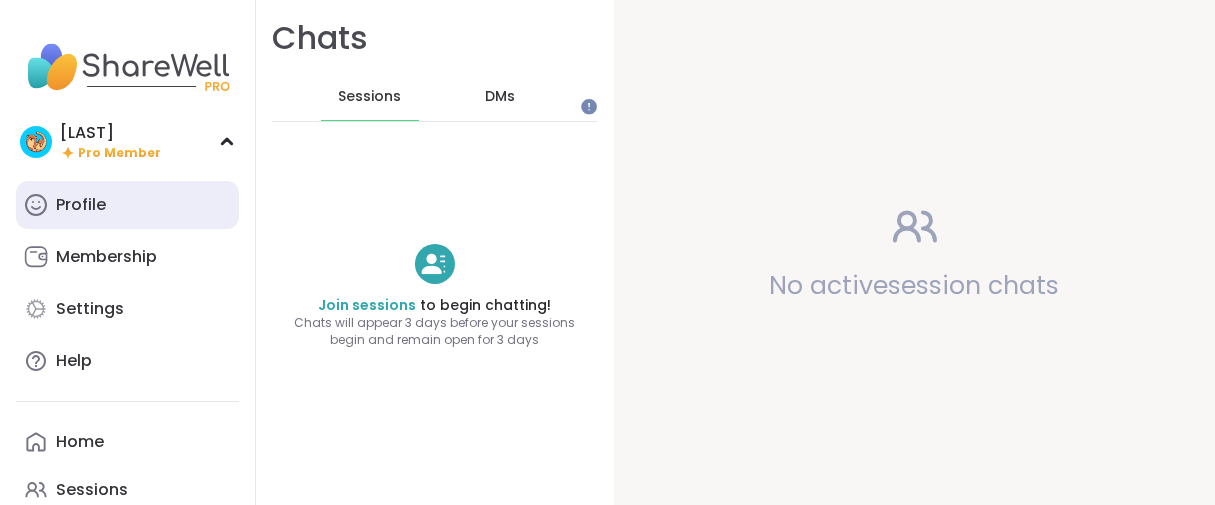 click on "Profile" at bounding box center (81, 205) 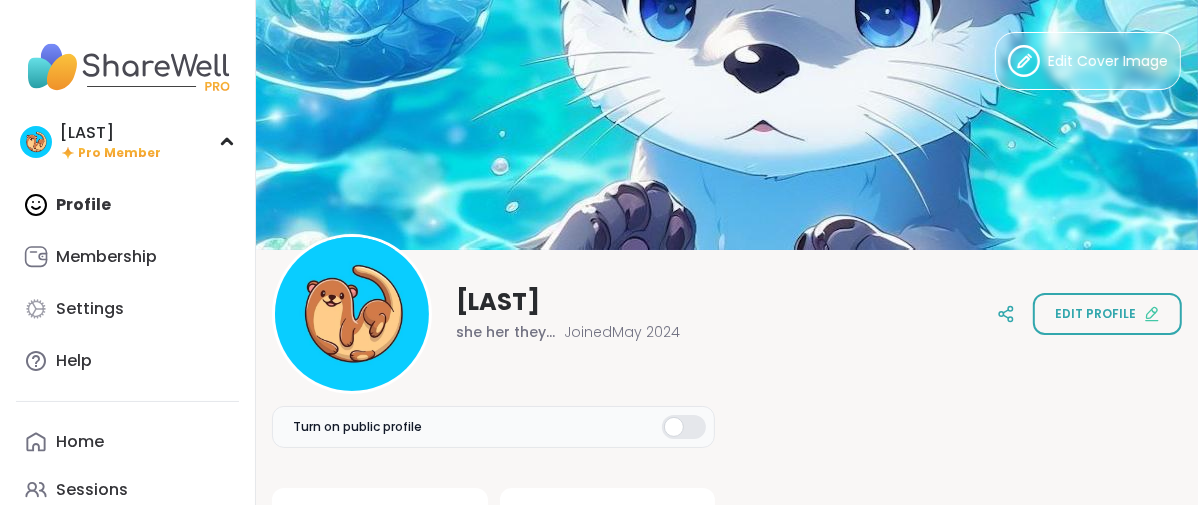 scroll, scrollTop: 0, scrollLeft: 0, axis: both 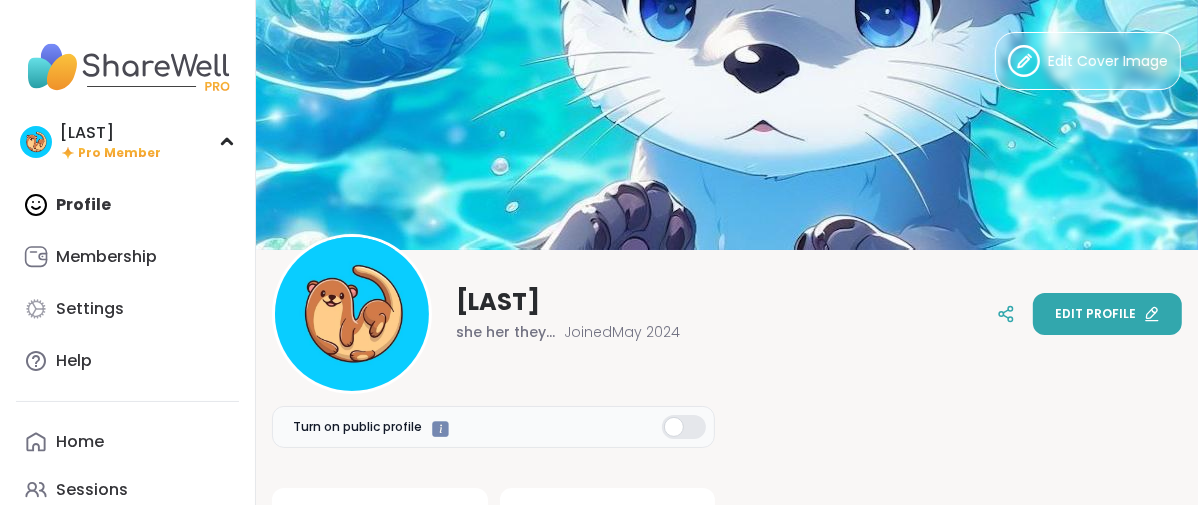 click on "Edit profile" at bounding box center (1107, 314) 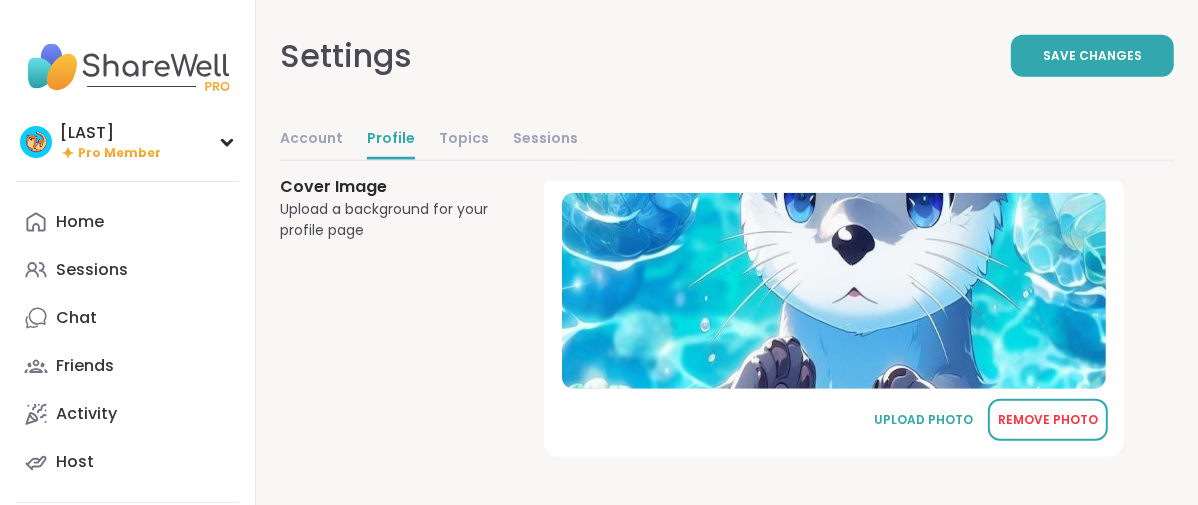 scroll, scrollTop: 1589, scrollLeft: 0, axis: vertical 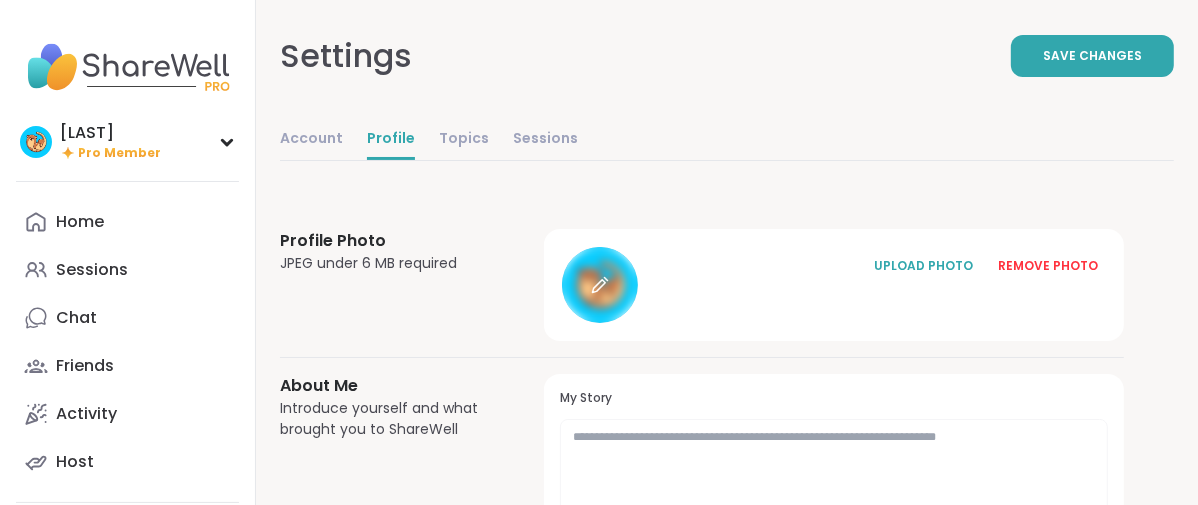 click 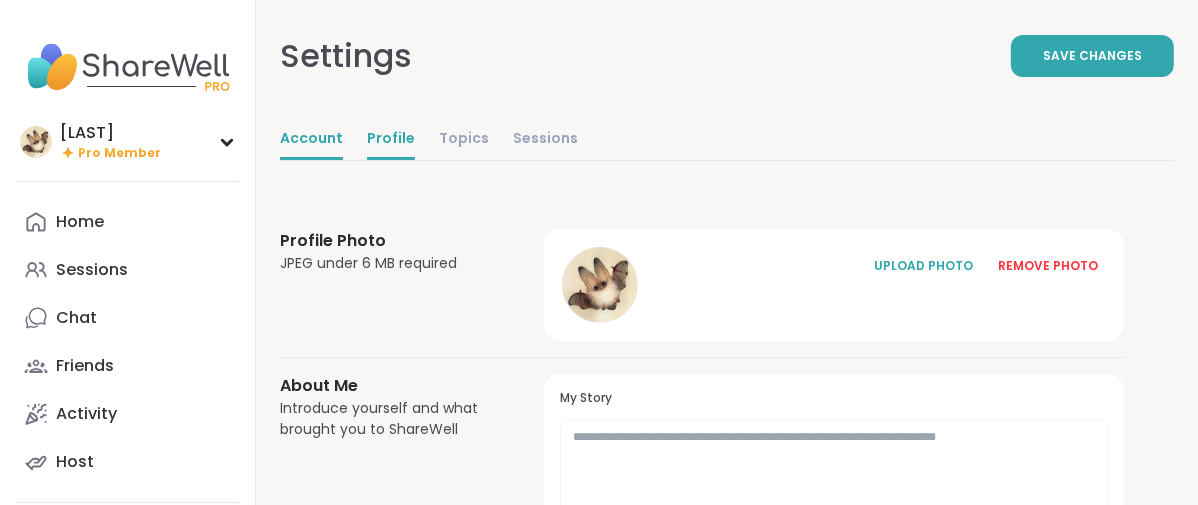 click on "Account" at bounding box center (311, 140) 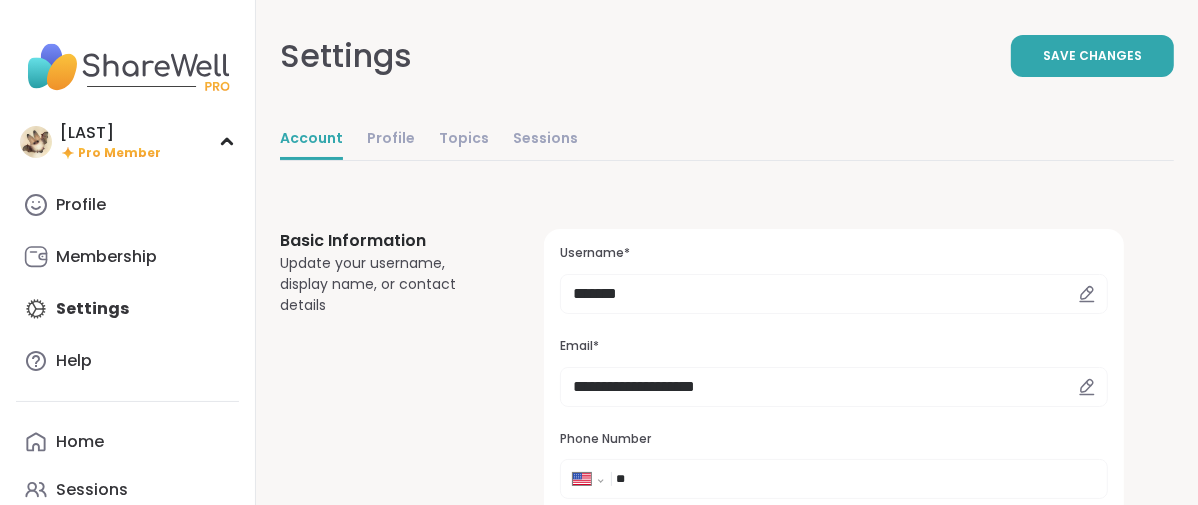 scroll, scrollTop: 0, scrollLeft: 0, axis: both 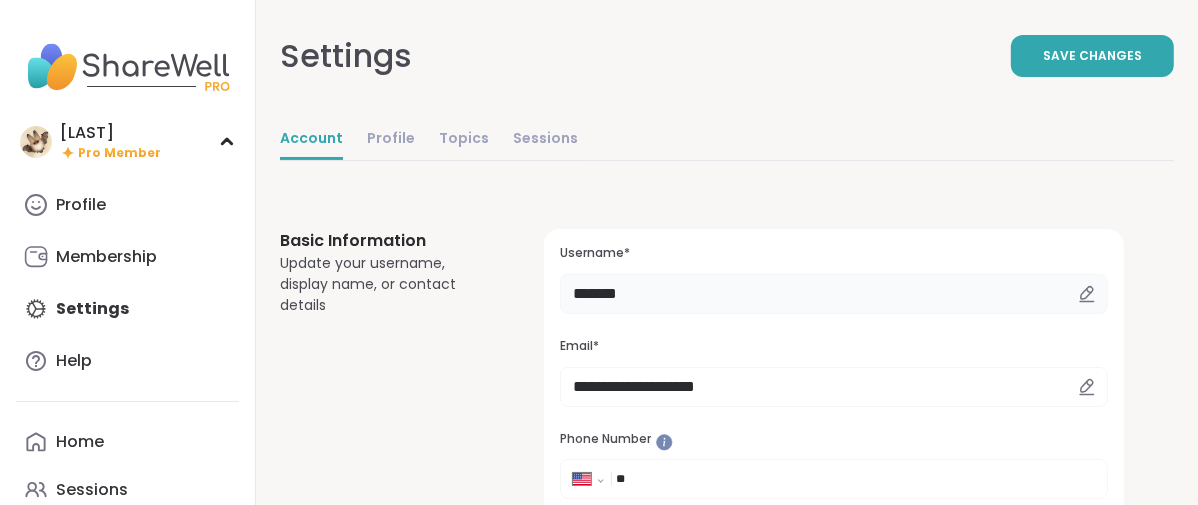 click on "*******" at bounding box center [834, 294] 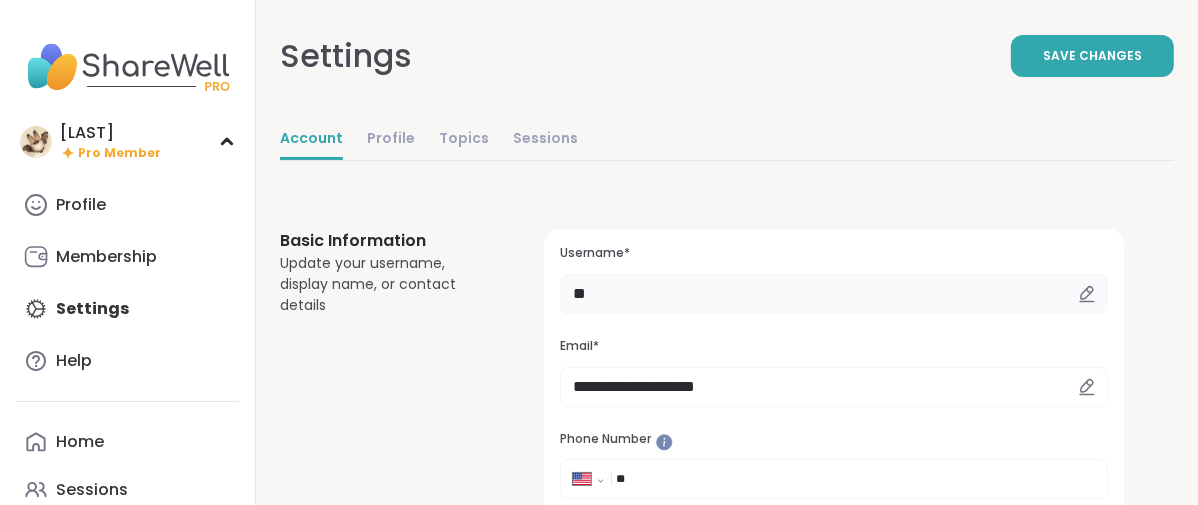 type on "*" 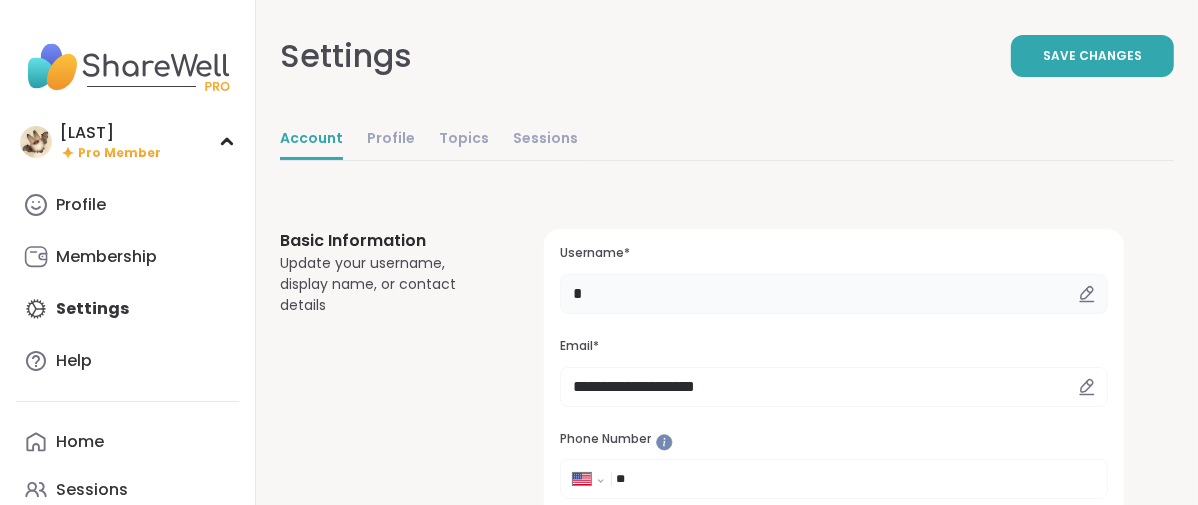 type on "******" 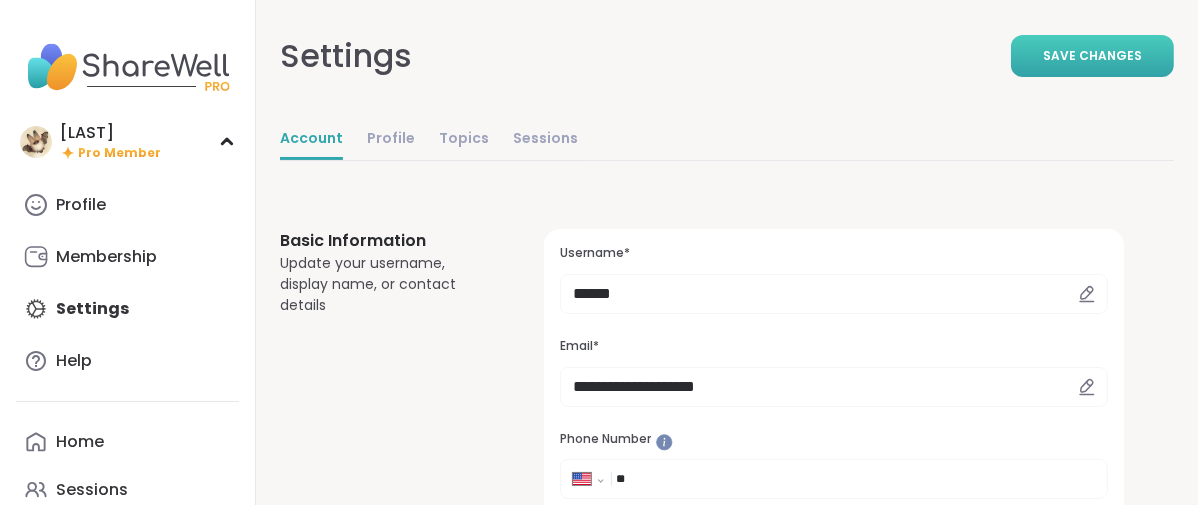 click on "Save Changes" at bounding box center [1092, 56] 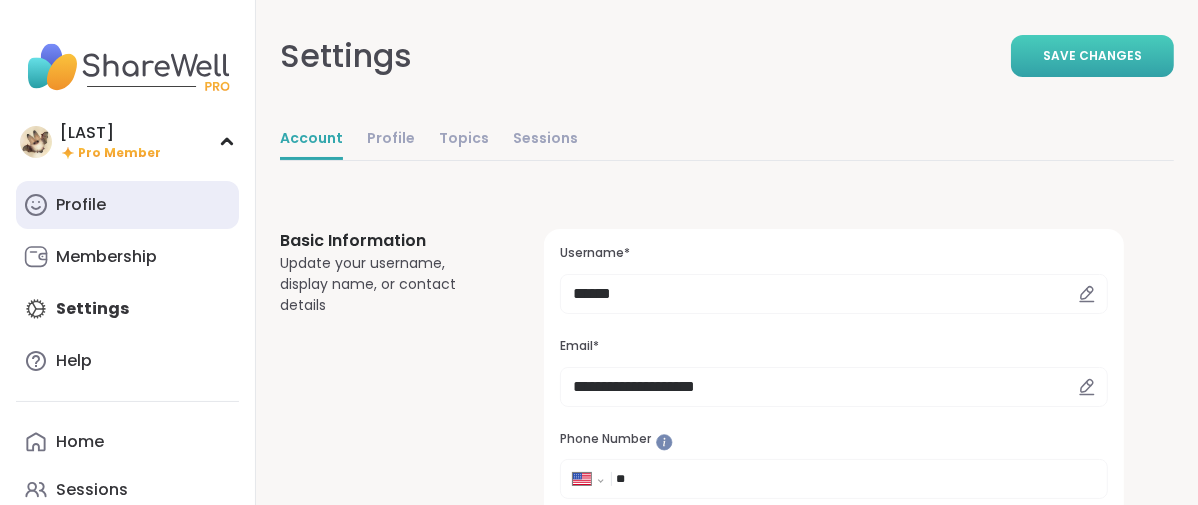click on "Profile" at bounding box center (81, 205) 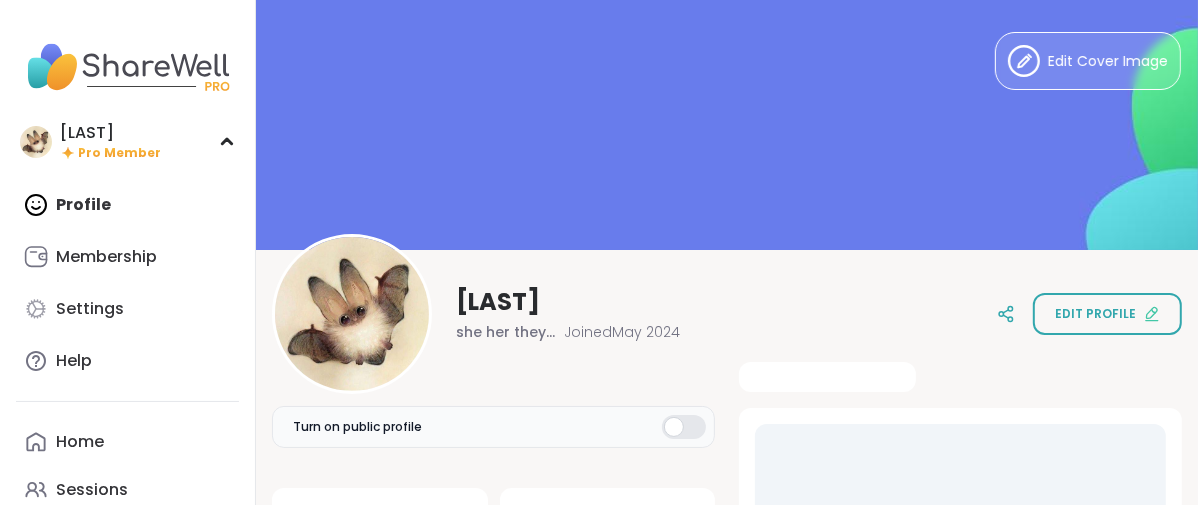 scroll, scrollTop: 0, scrollLeft: 0, axis: both 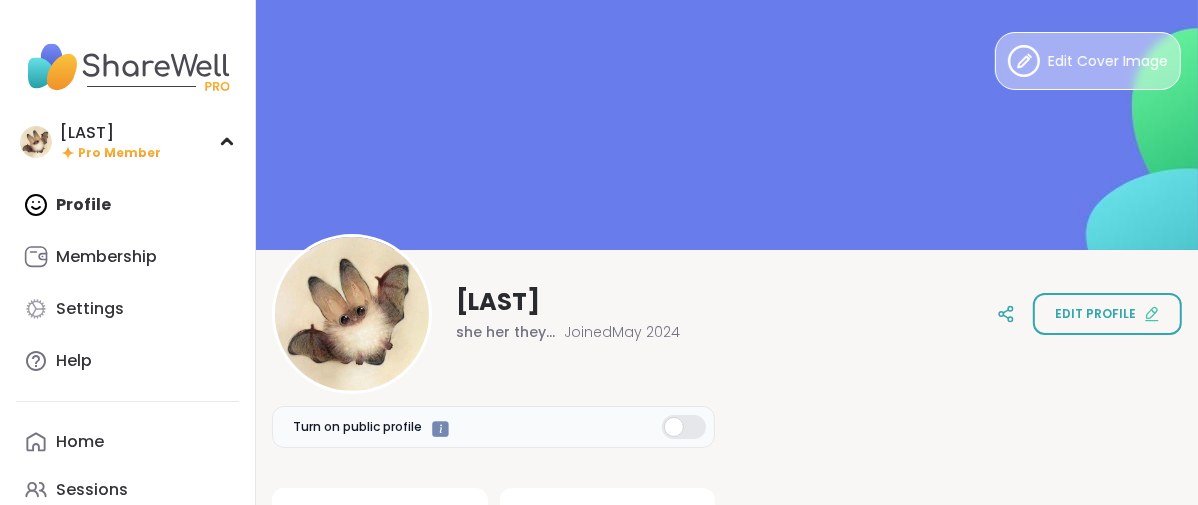 click on "Edit Cover Image" at bounding box center (1088, 61) 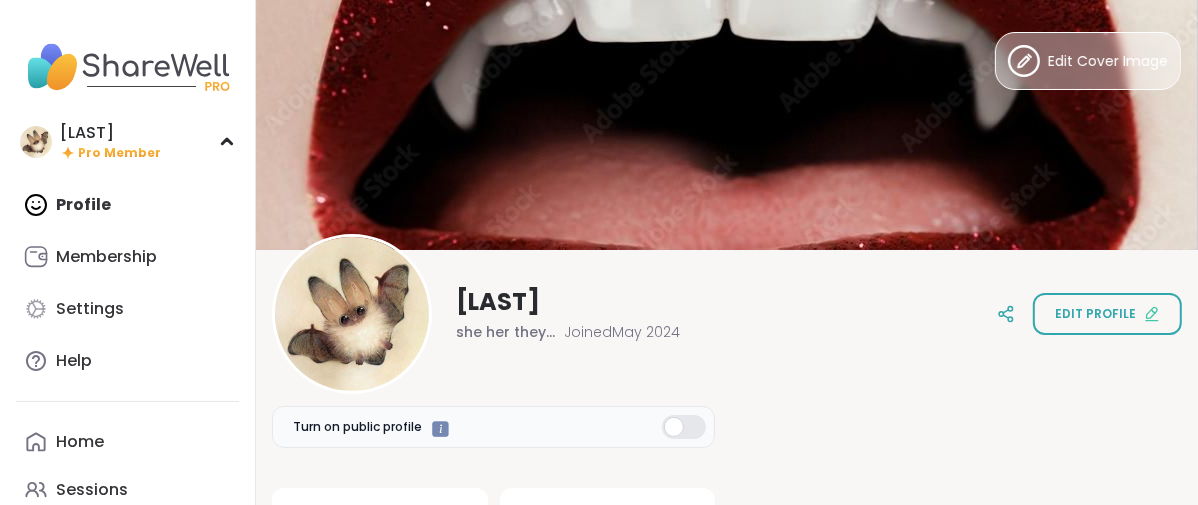 click on "Edit Cover Image" at bounding box center (1088, 61) 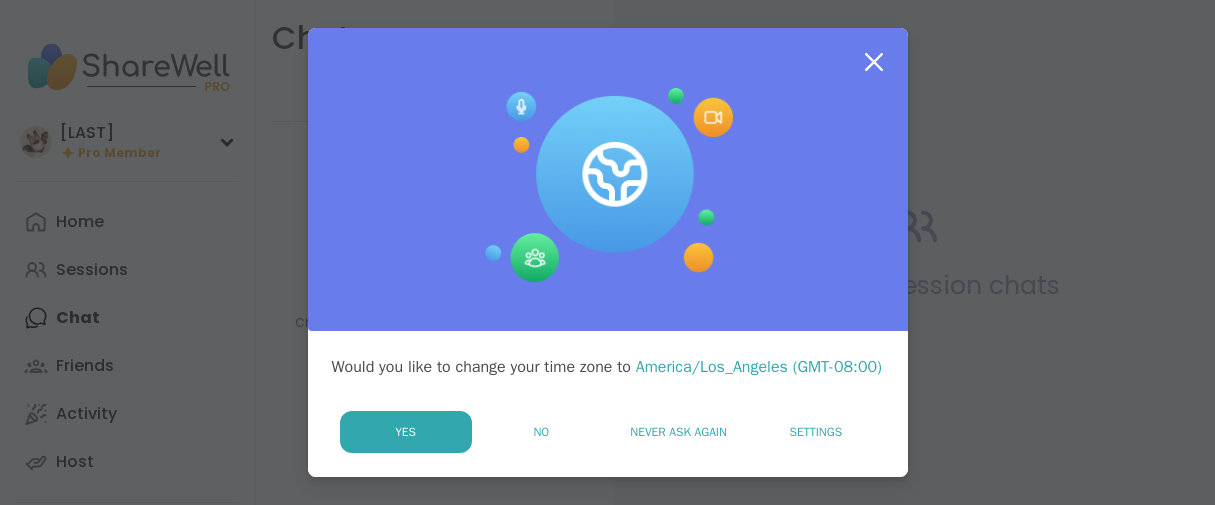 click on "No" at bounding box center [541, 432] 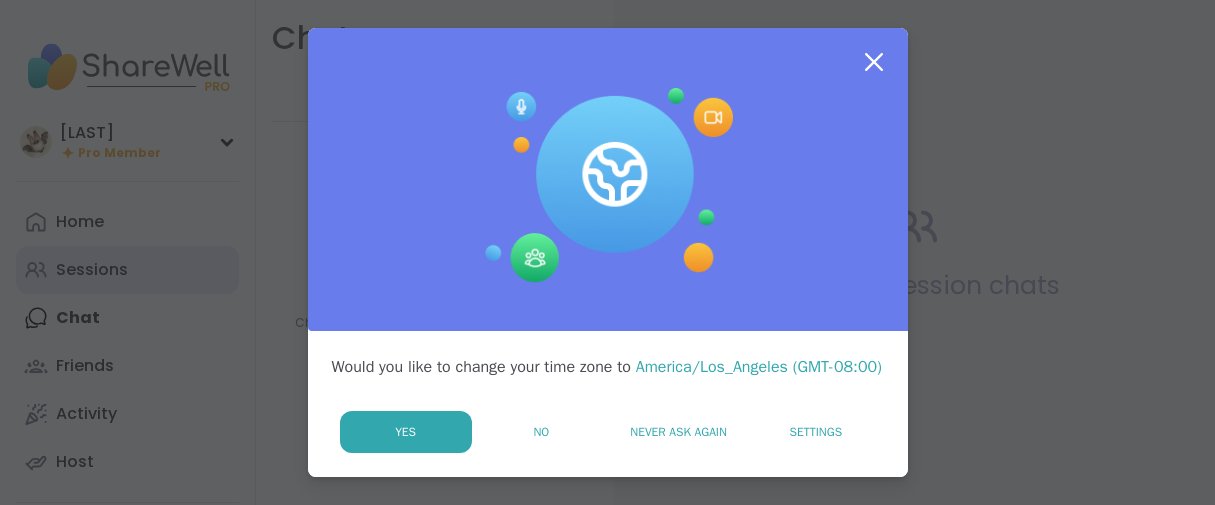 scroll, scrollTop: 0, scrollLeft: 0, axis: both 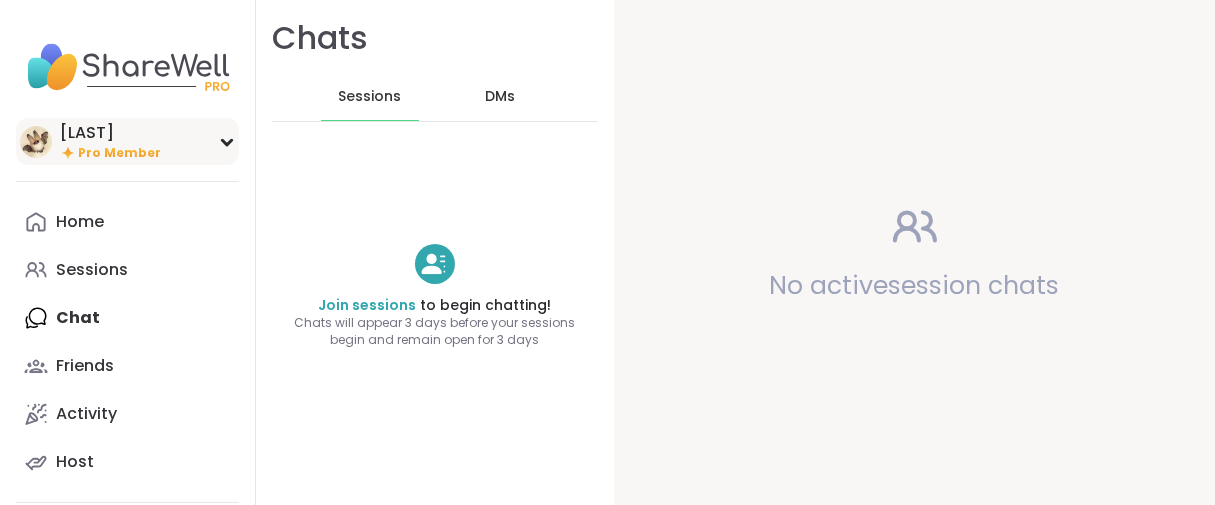 click on "Pro Member" at bounding box center [119, 153] 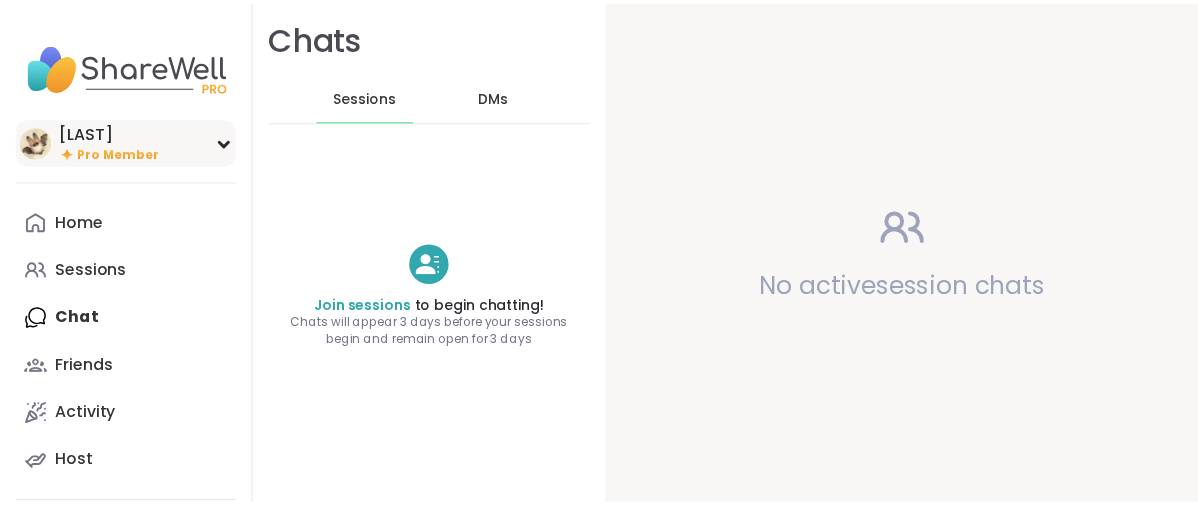 scroll, scrollTop: 0, scrollLeft: 0, axis: both 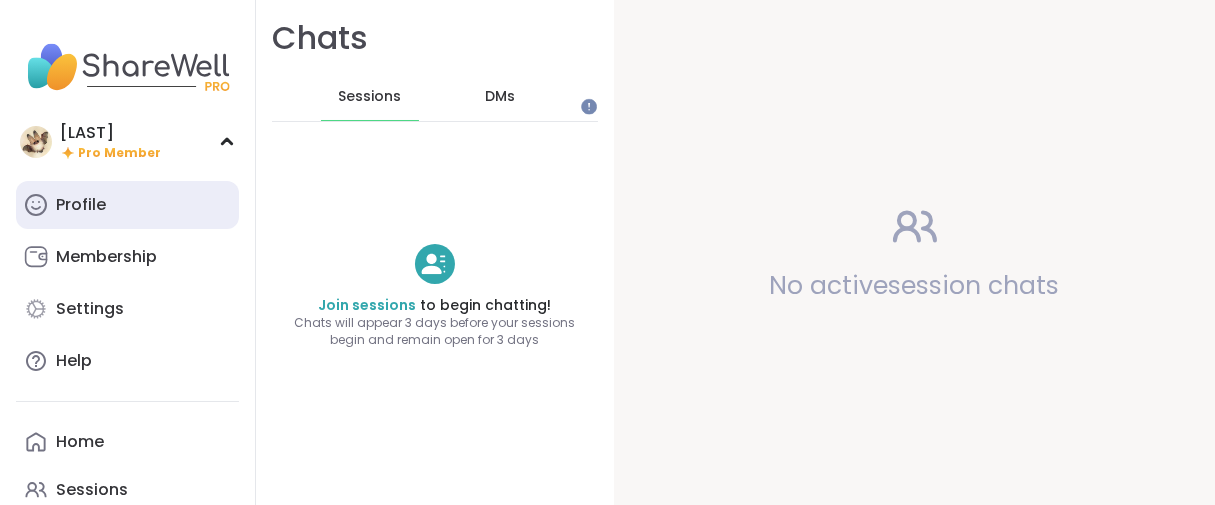 click on "Profile" at bounding box center (81, 205) 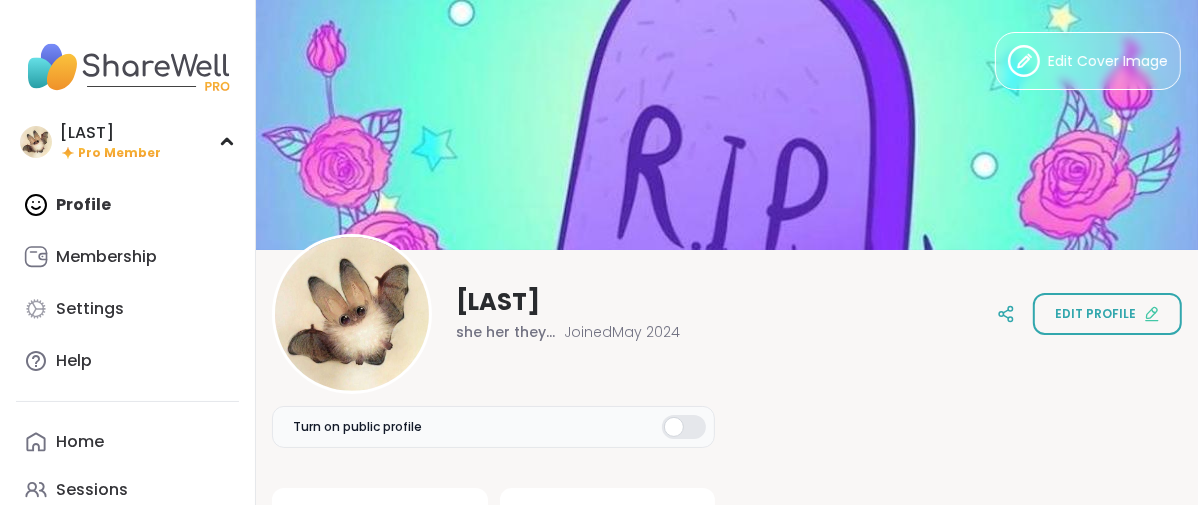 scroll, scrollTop: 0, scrollLeft: 0, axis: both 